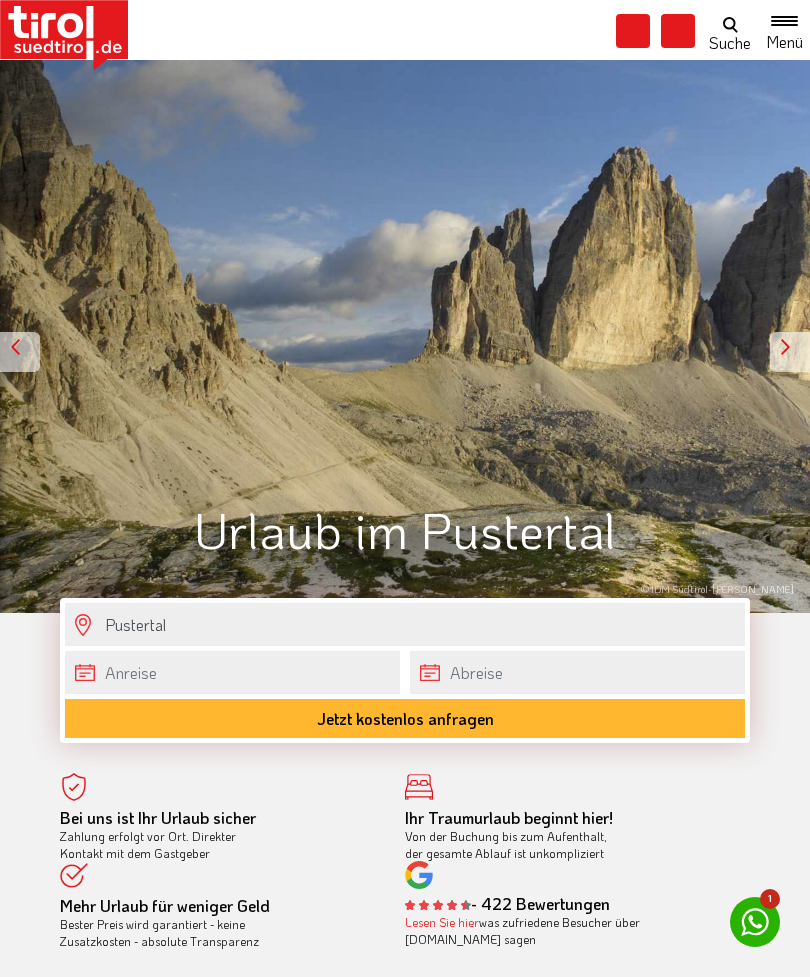 scroll, scrollTop: 0, scrollLeft: 0, axis: both 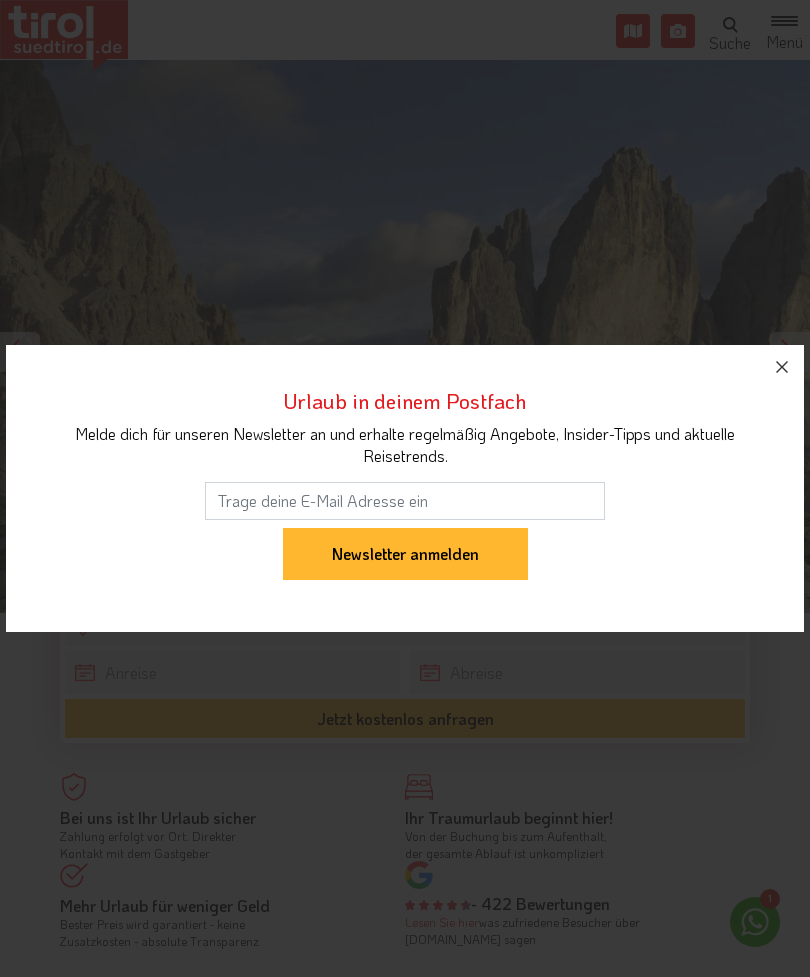 click at bounding box center [782, 367] 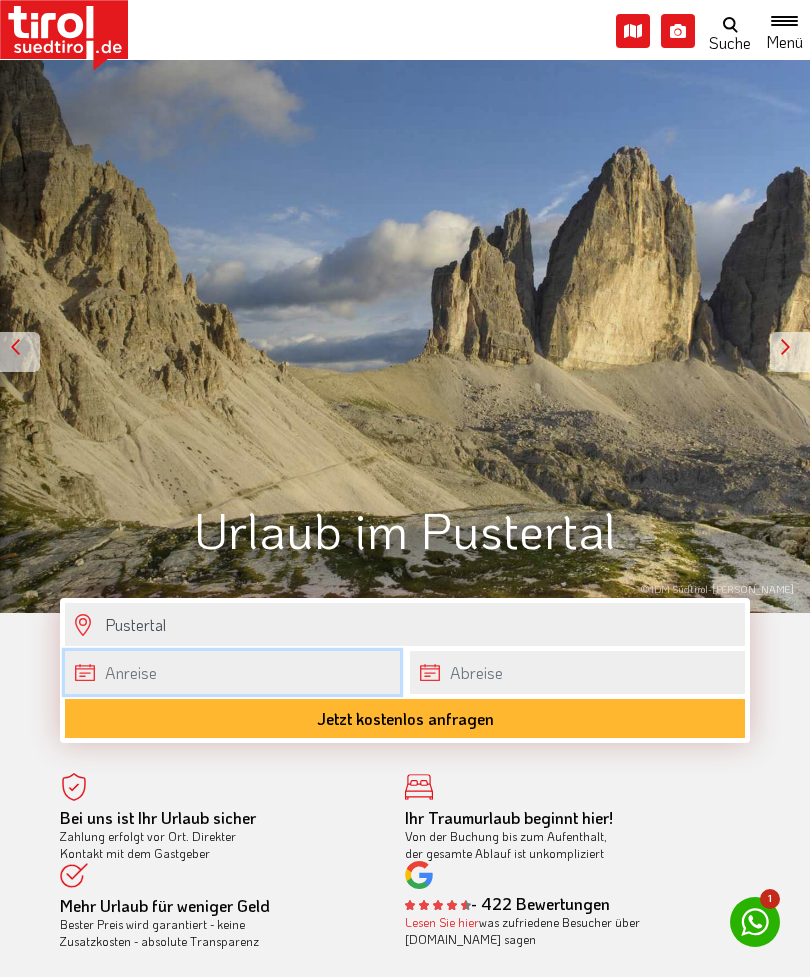 click at bounding box center [232, 672] 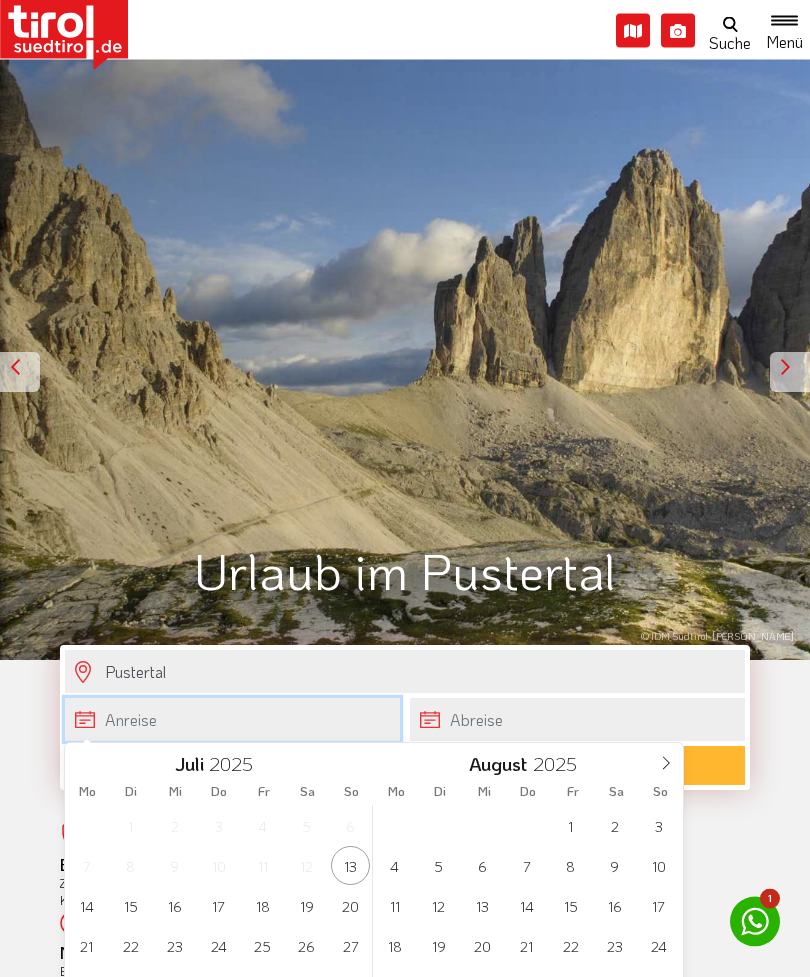 scroll, scrollTop: 41, scrollLeft: 0, axis: vertical 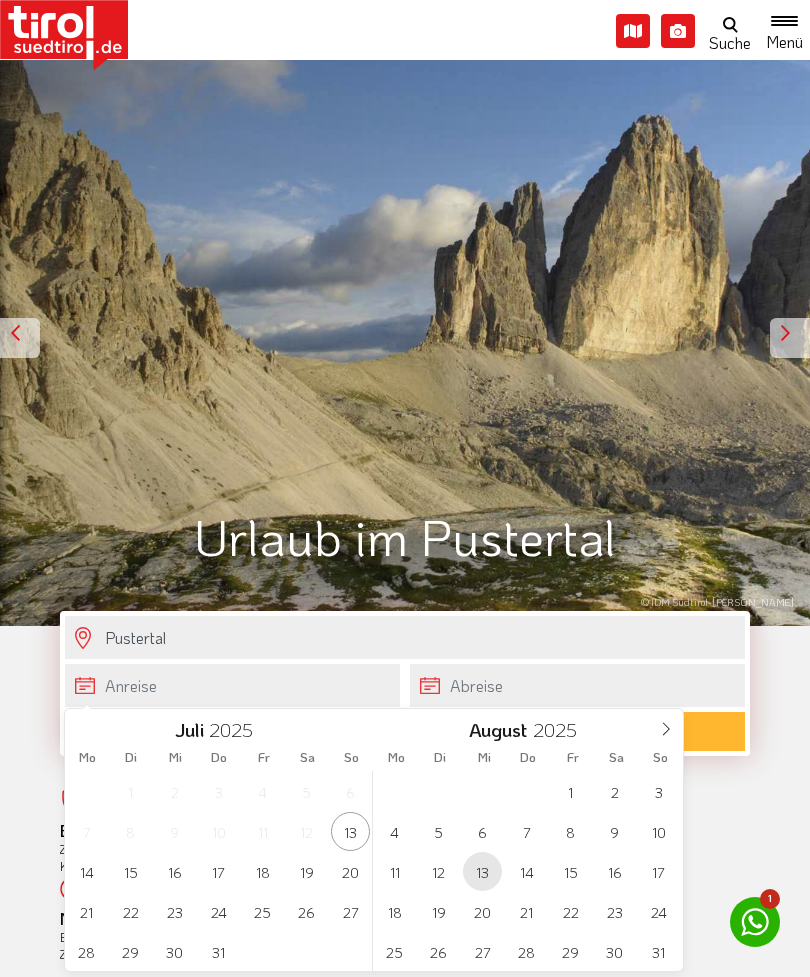 click on "13" at bounding box center (482, 871) 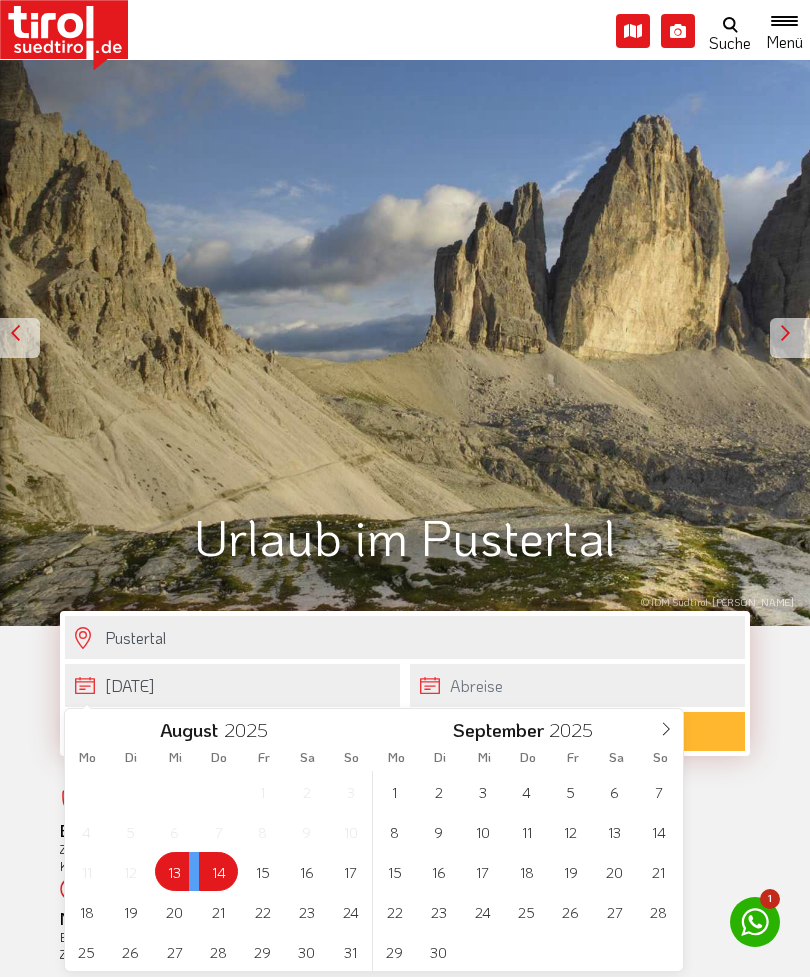 click on "14" at bounding box center (218, 871) 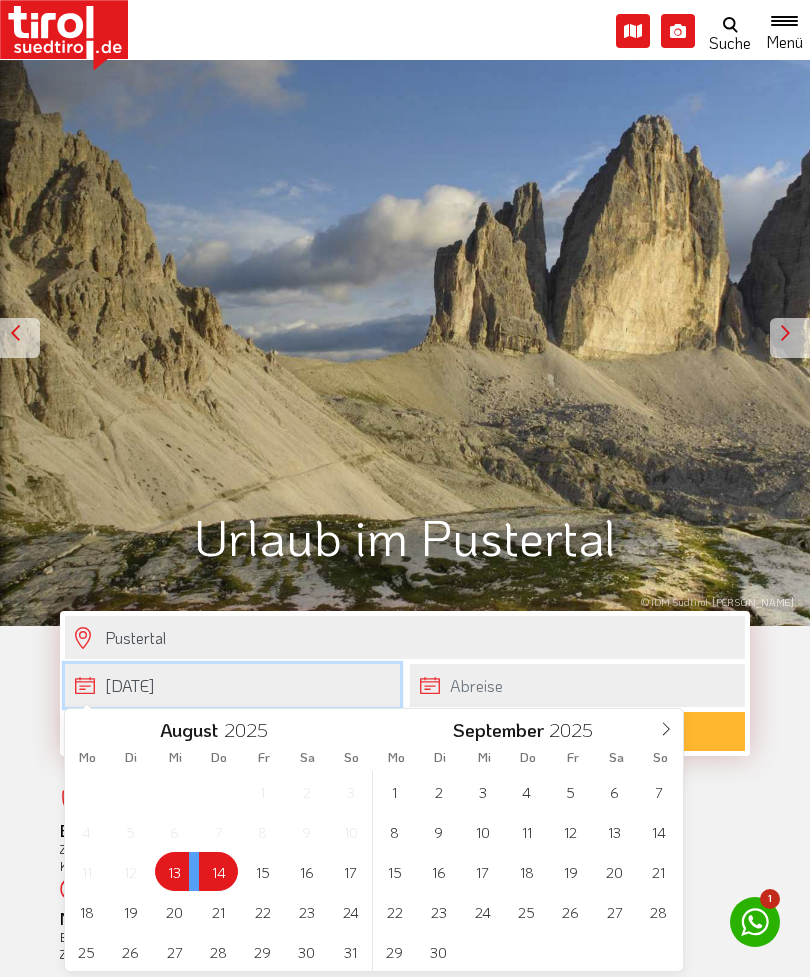 type on "13-08-2025" 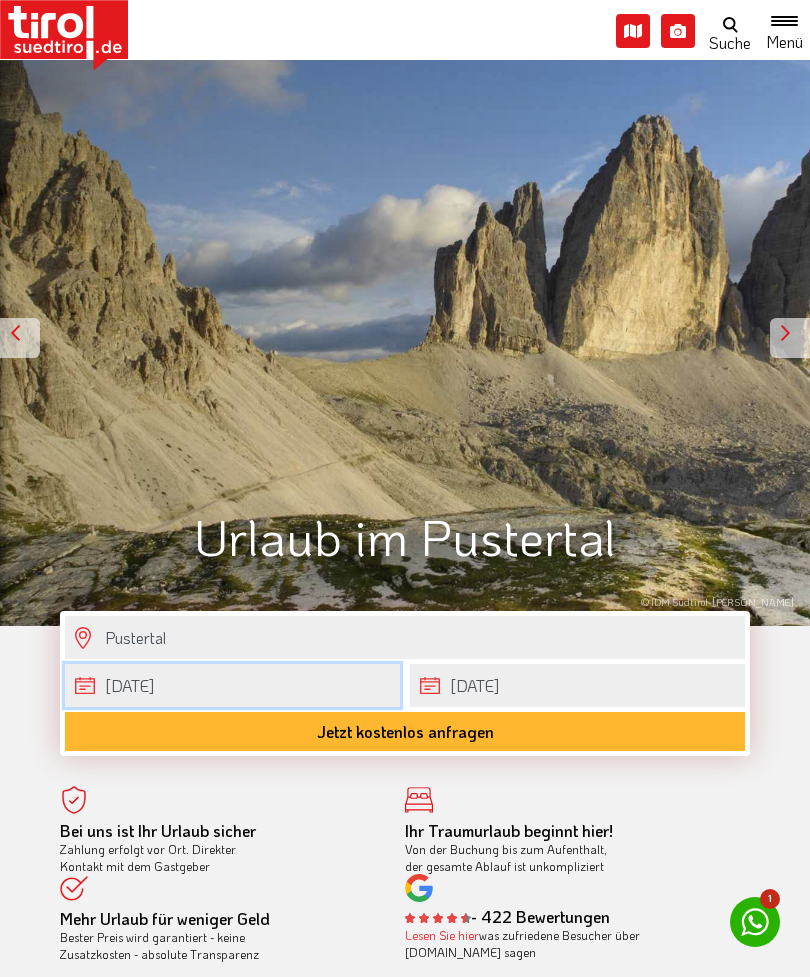 click on "13-08-2025" at bounding box center (232, 685) 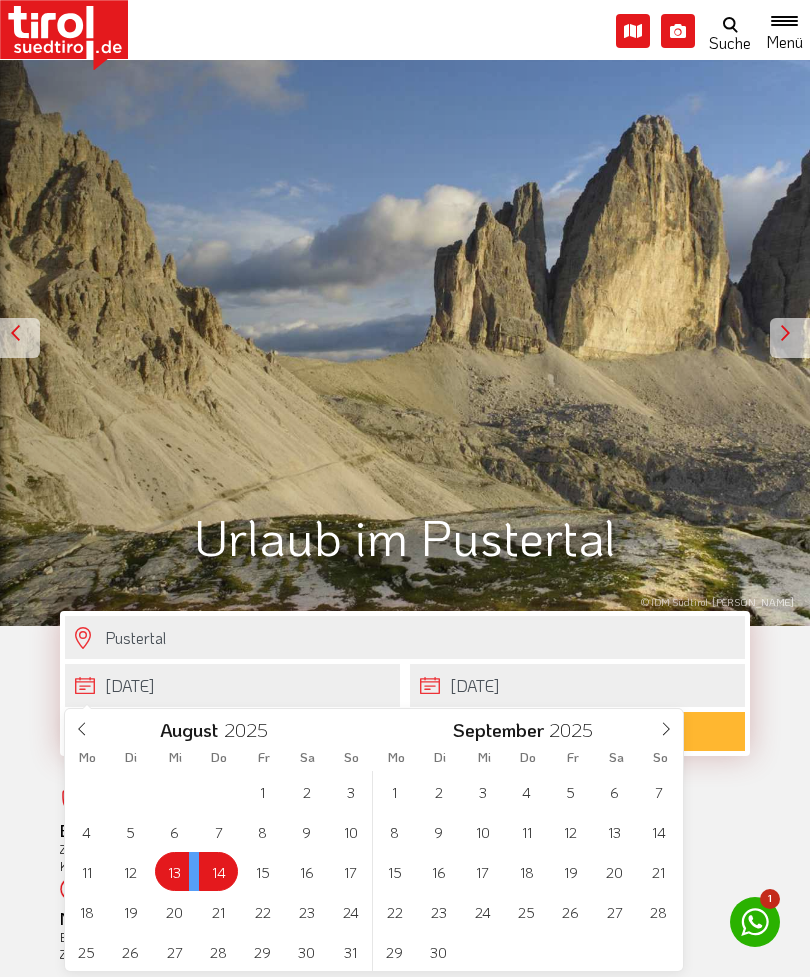 click on "28 29 30 31 1 2 3 4 5 6 7 8 9 10 11 12 13 14 15 16 17 18 19 20 21 22 23 24 25 26 27 28 29 30 31" at bounding box center [219, 871] 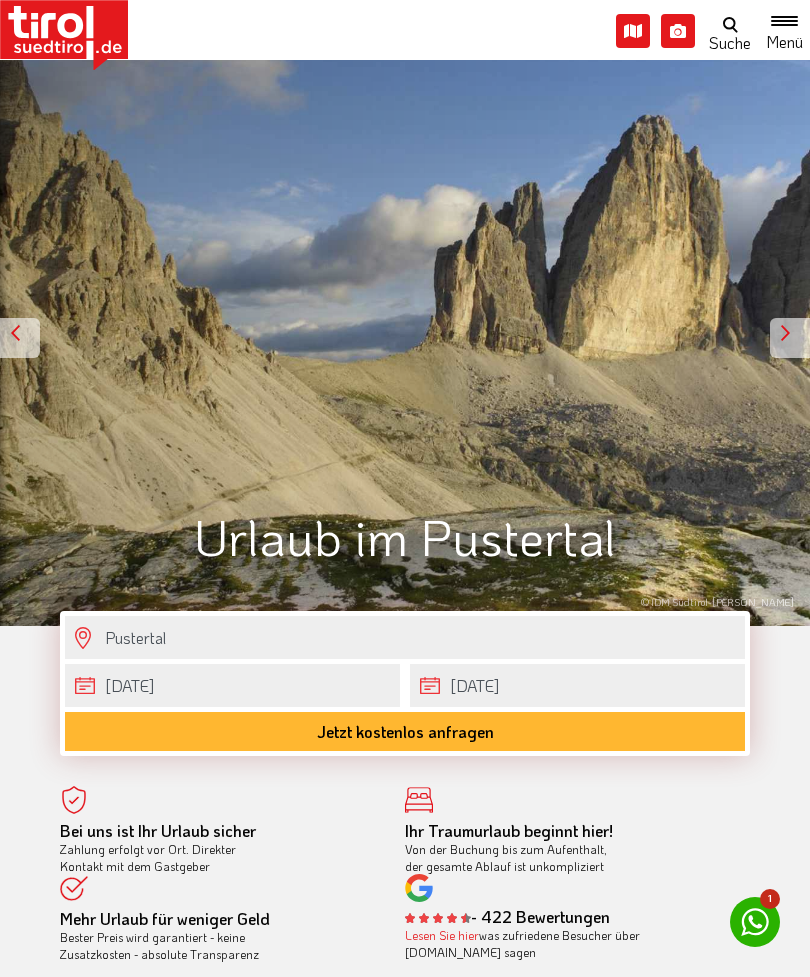 click at bounding box center [790, 338] 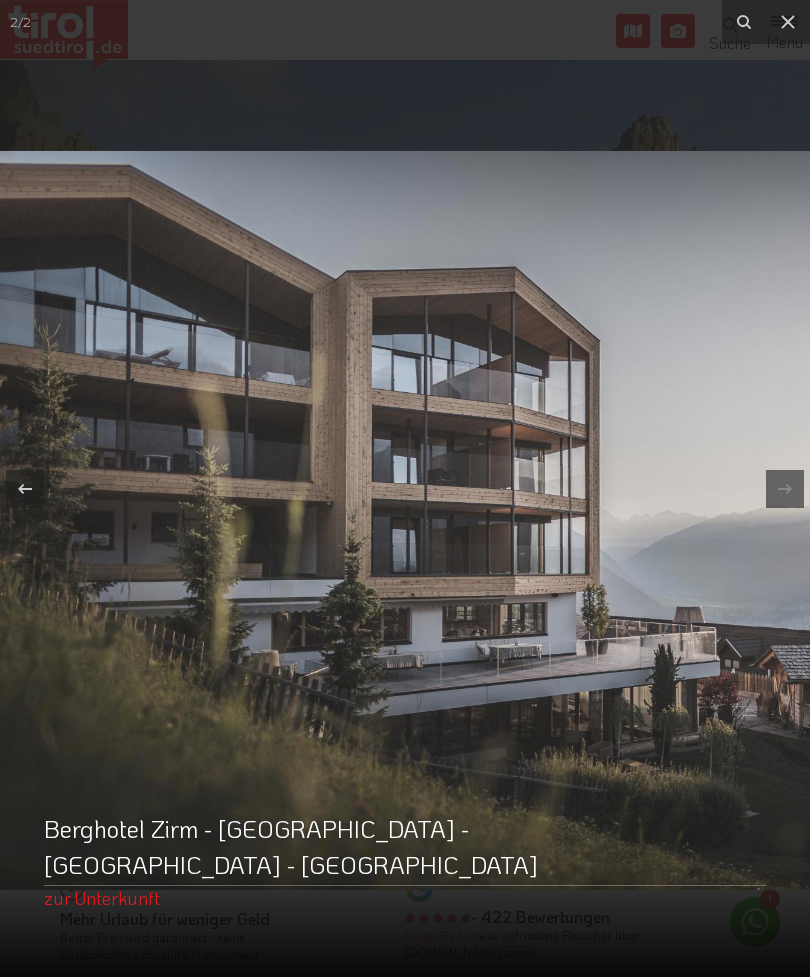click on "zur Unterkunft" at bounding box center [102, 898] 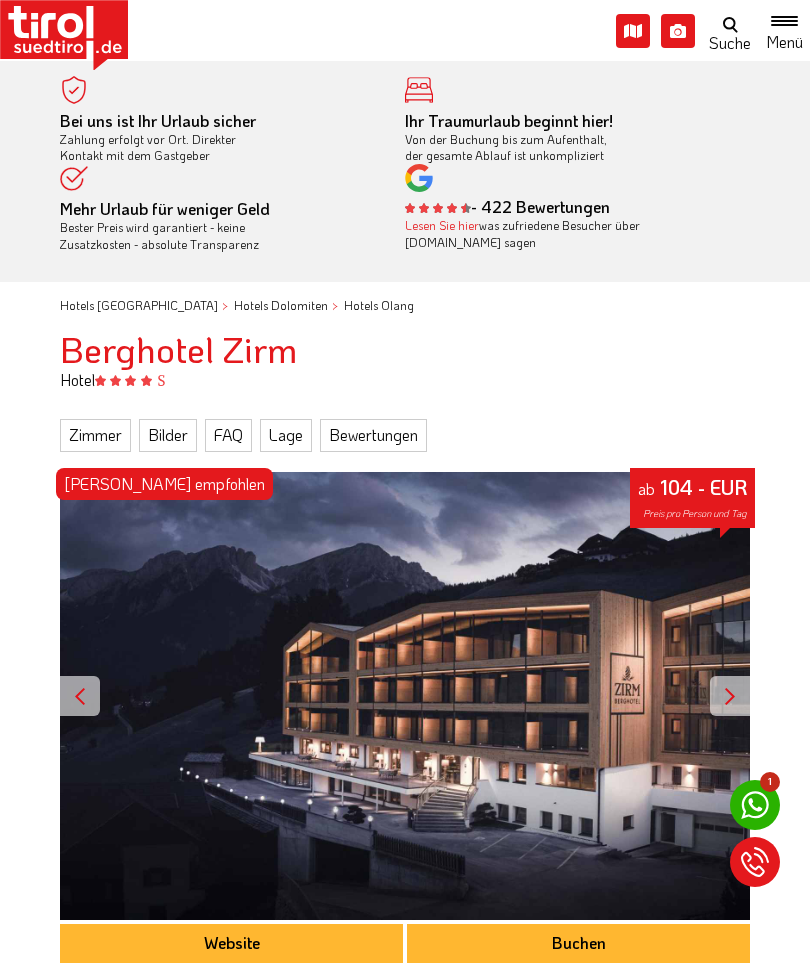 scroll, scrollTop: 0, scrollLeft: 0, axis: both 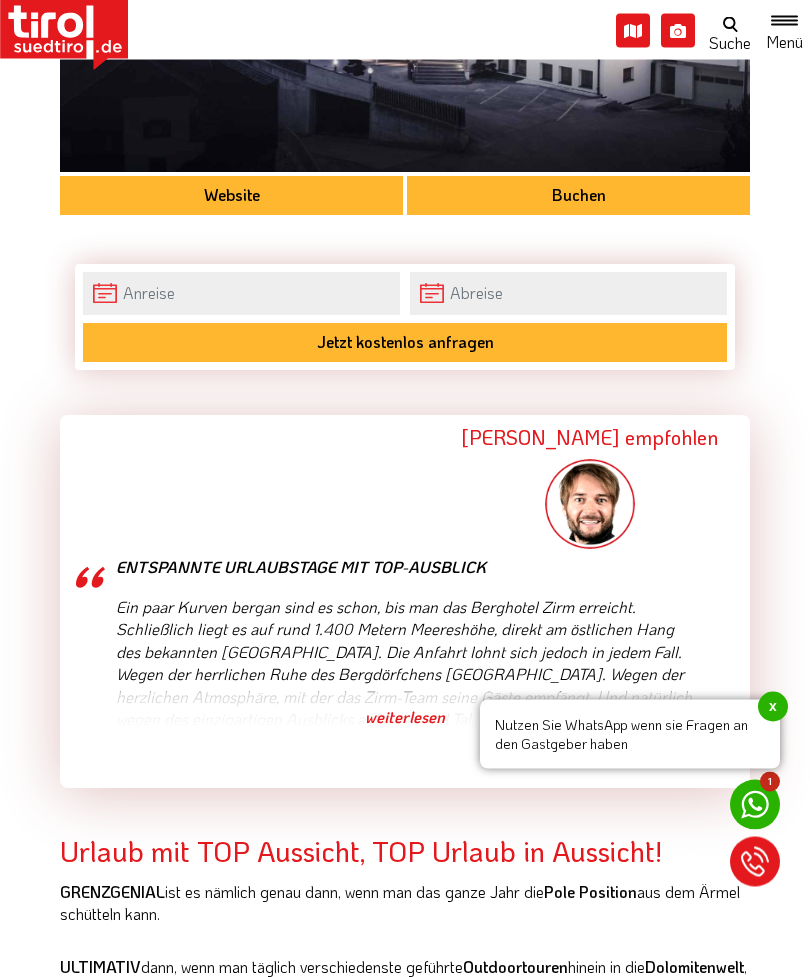 click on "Hotels Südtirol   Hotels Dolomiten   Hotels Olang                 Berghotel Zirm      Hotel                    Zimmer   Bilder   FAQ   Lage   Bewertungen           [PERSON_NAME] empfohlen         ab   104 - EUR   Preis pro Person und Tag         Website   Buchen              [PERSON_NAME]   (6)                                  Winter   (8)                                          Zimmer   (13)                                                              Wellness   (15)                                                                      Gourmet   (7)                                      Gästefotos   (10)                                                  Videos   (1)                                         Jetzt kostenlos anfragen                           Von [PERSON_NAME] empfohlen         Entspannte Urlaubstage mit Top-Ausblick        weiterlesen                 Urlaub mit TOP Aussicht, TOP Urlaub in Aussicht!   GRENZGENIAL  ist es nämlich genau dann, wenn man das ganze Jahr die  Pole Position ULTIMATIV PUR FREI" at bounding box center (405, 2012) 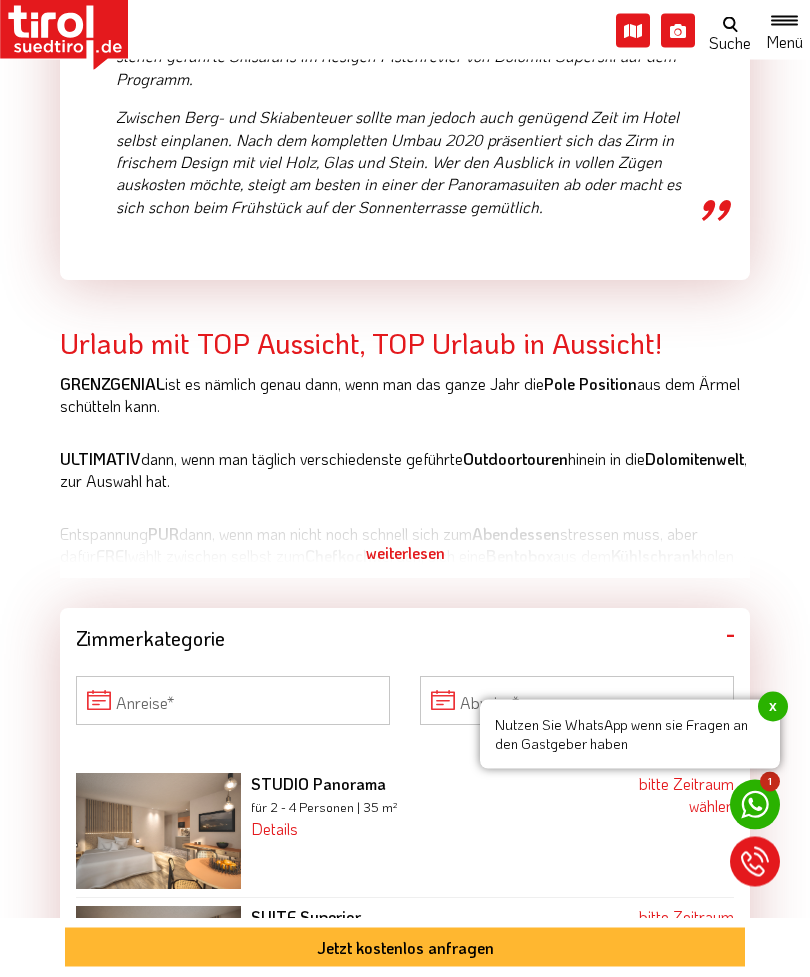 scroll, scrollTop: 1687, scrollLeft: 0, axis: vertical 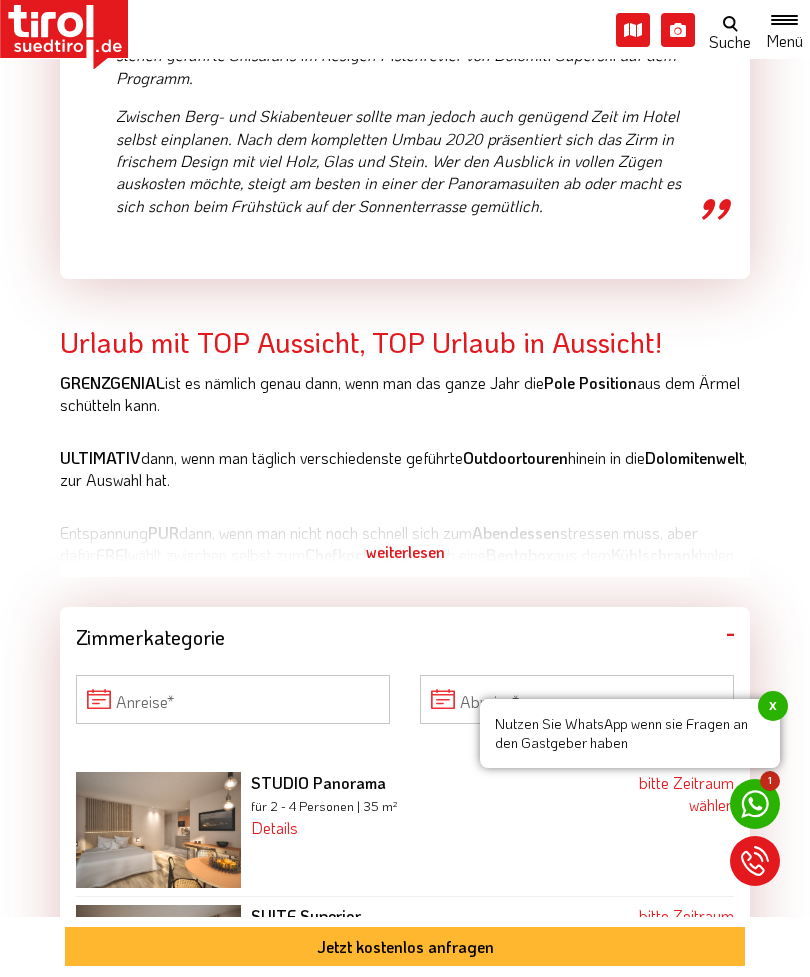click on "weiterlesen" at bounding box center (405, 553) 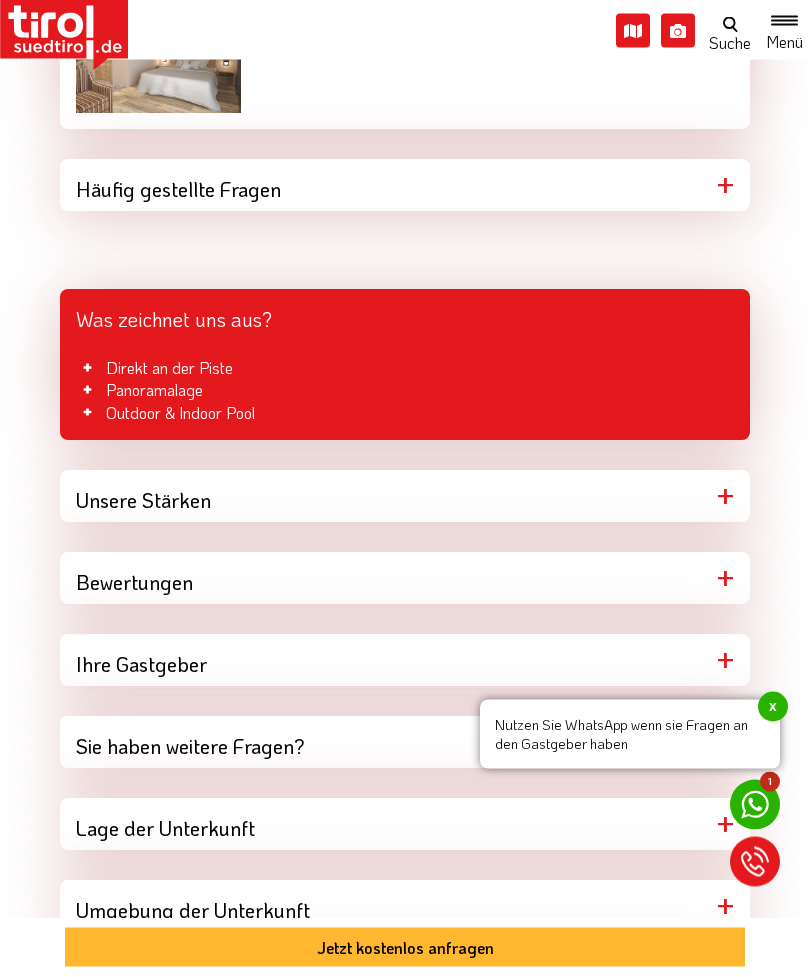 scroll, scrollTop: 3793, scrollLeft: 0, axis: vertical 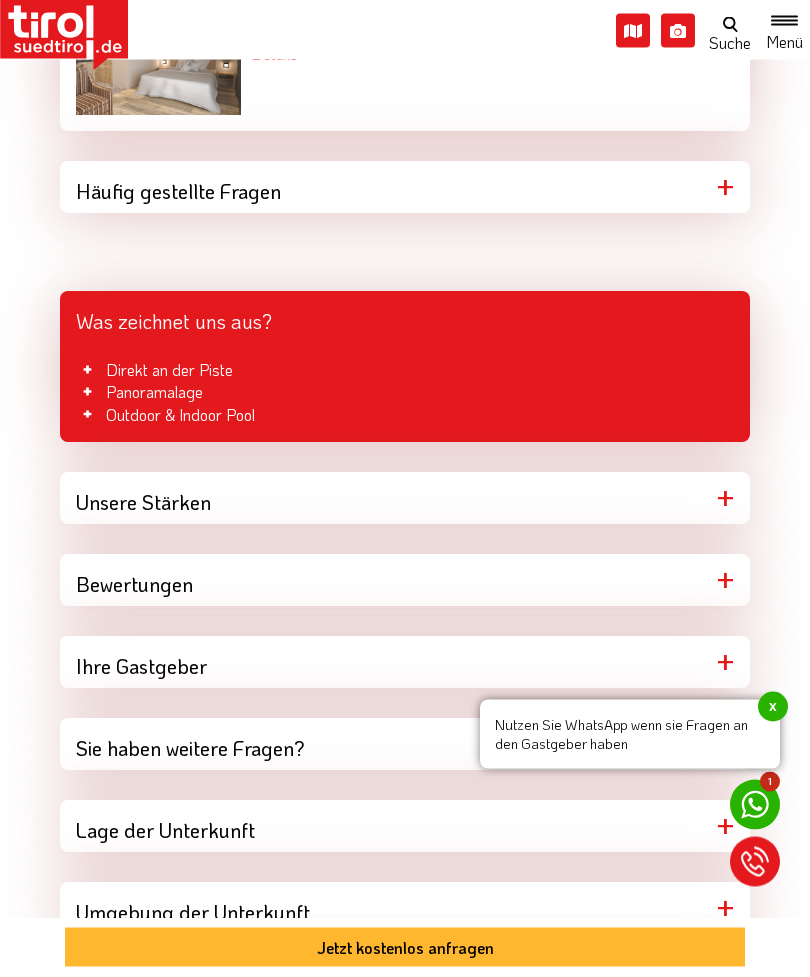 click on "Unsere Stärken" at bounding box center (405, 499) 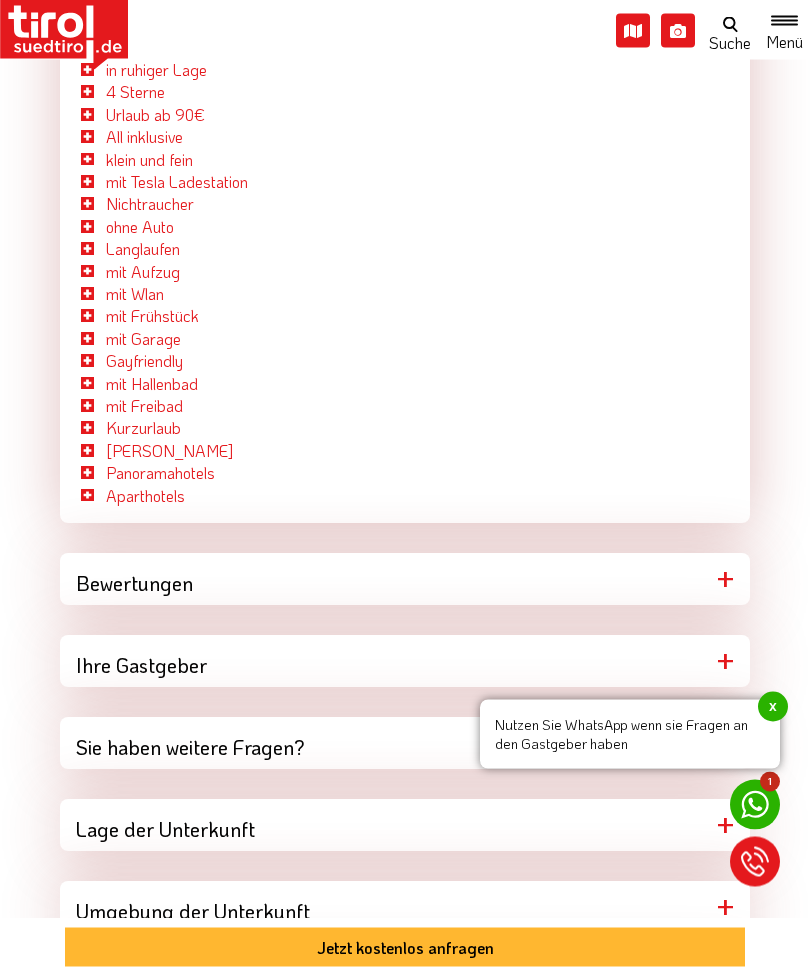 scroll, scrollTop: 4663, scrollLeft: 0, axis: vertical 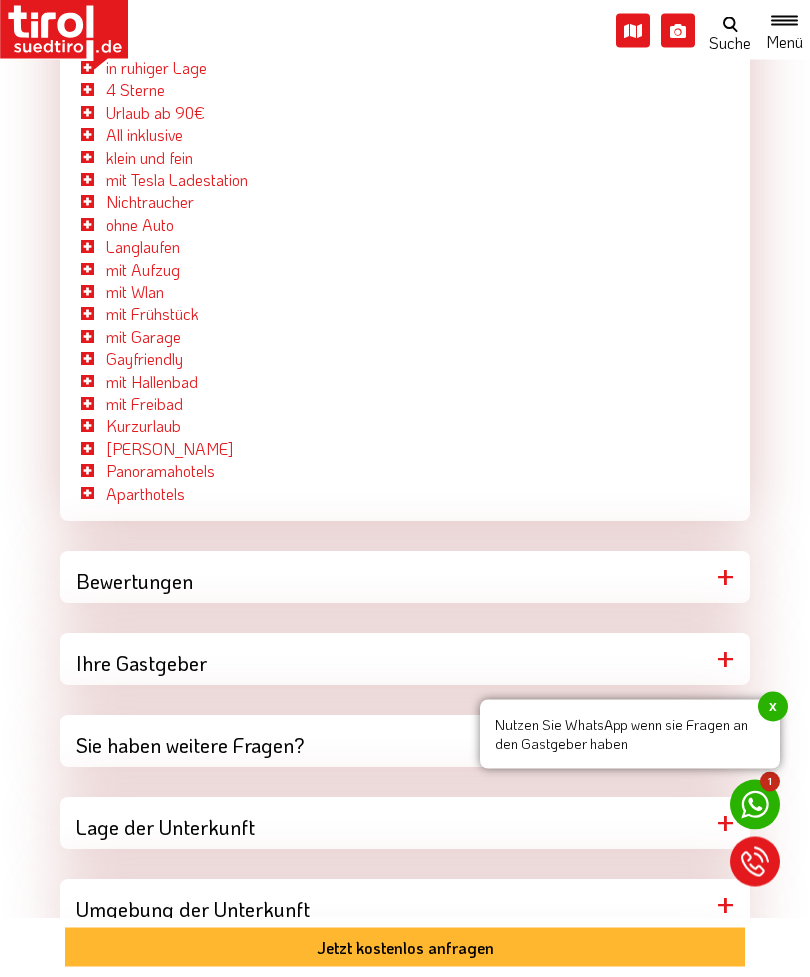 click on "Bewertungen" at bounding box center (405, 578) 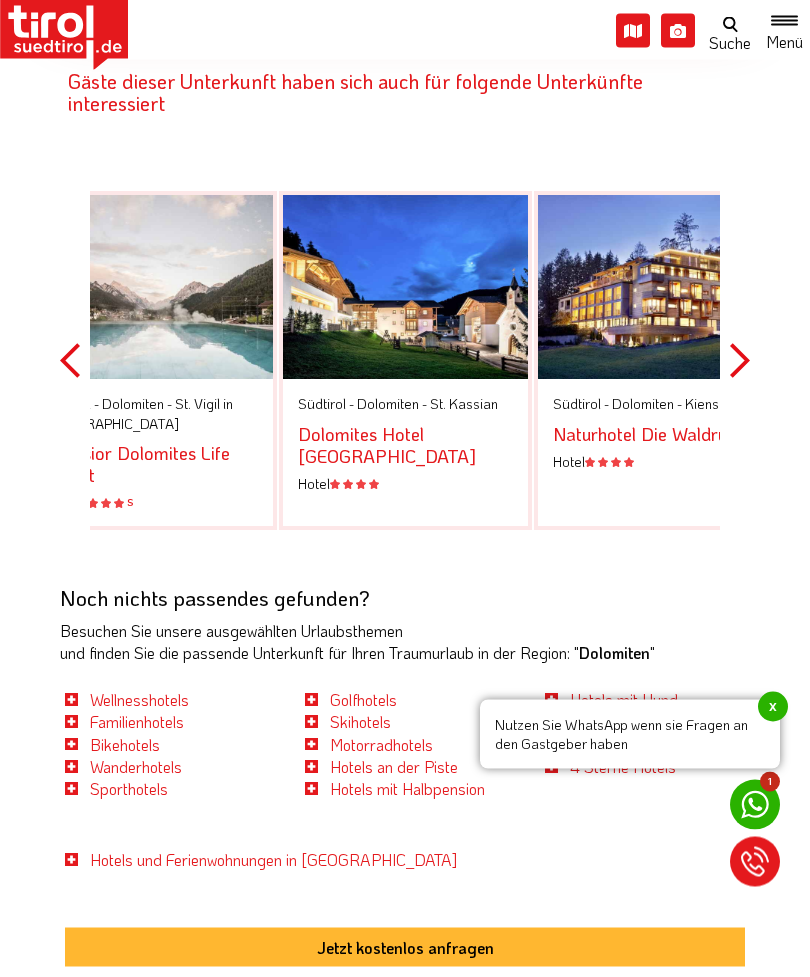 scroll, scrollTop: 6657, scrollLeft: 0, axis: vertical 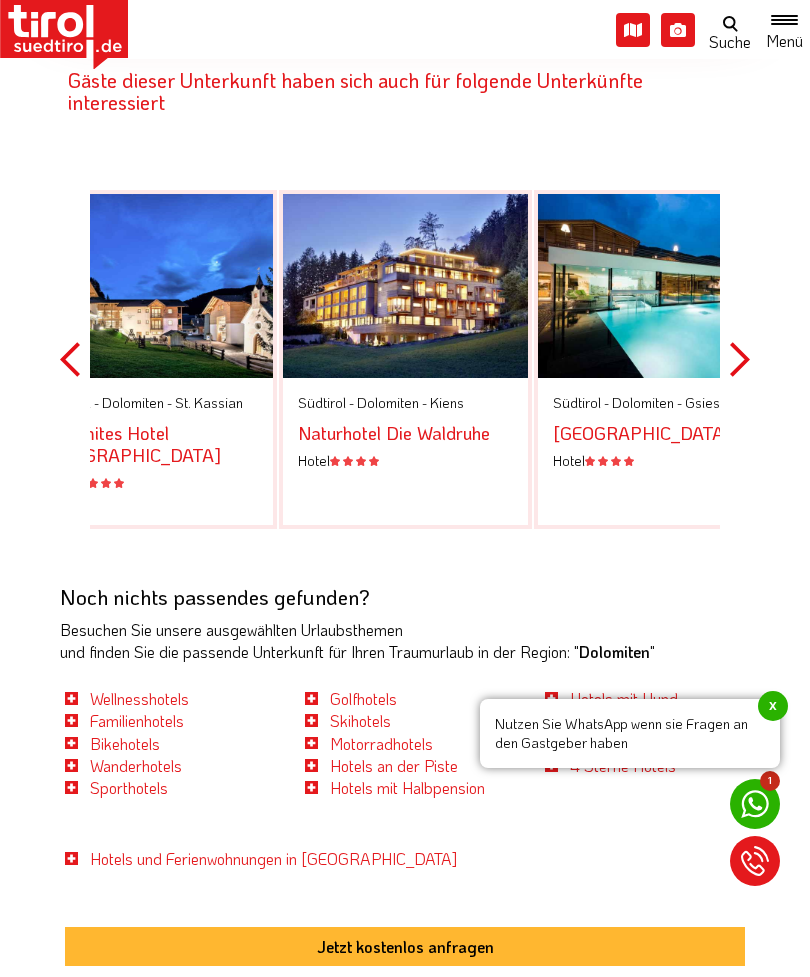 click on "Naturhotel Die Waldruhe" at bounding box center [394, 434] 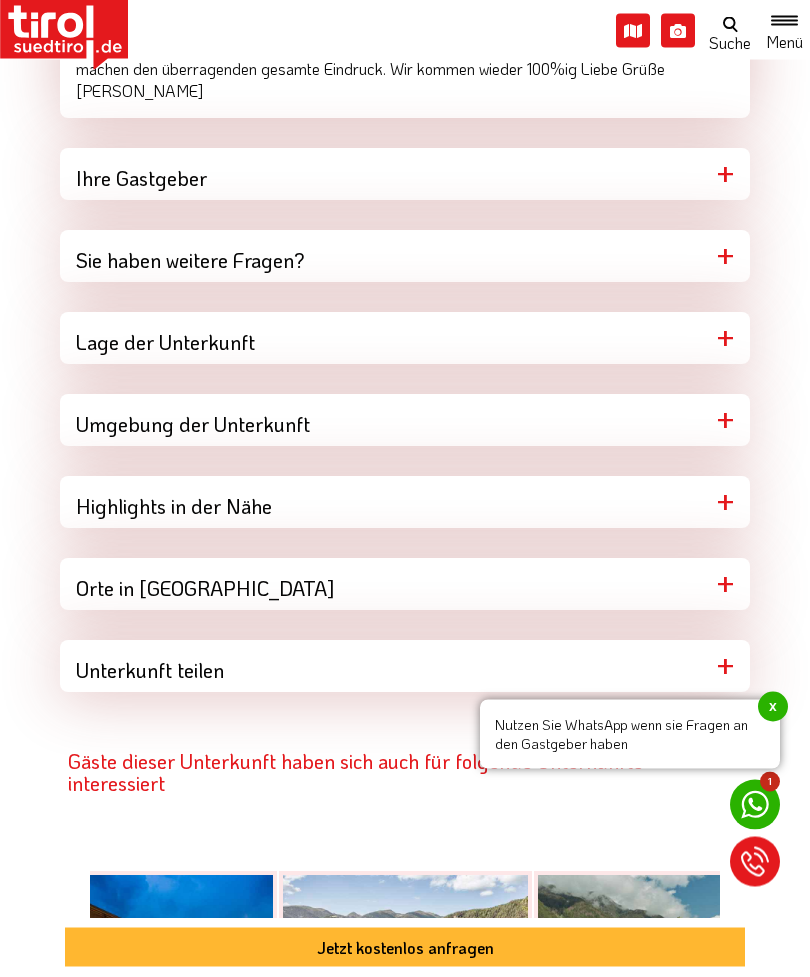 scroll, scrollTop: 5977, scrollLeft: 0, axis: vertical 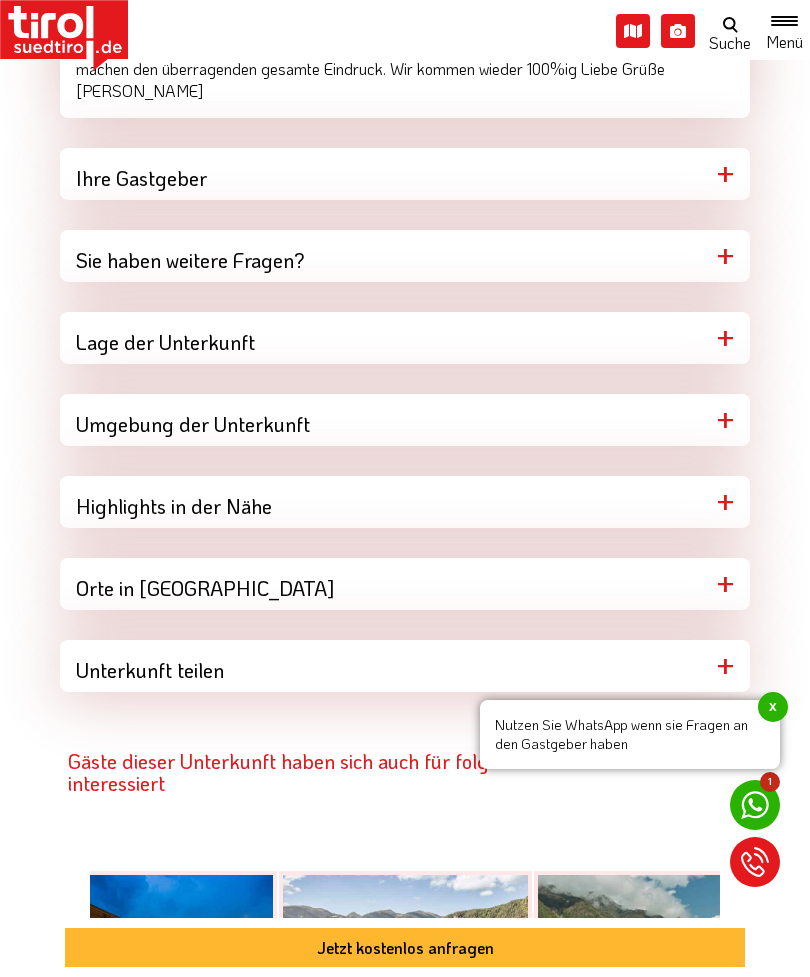 click on "Orte in [GEOGRAPHIC_DATA]" at bounding box center [405, 584] 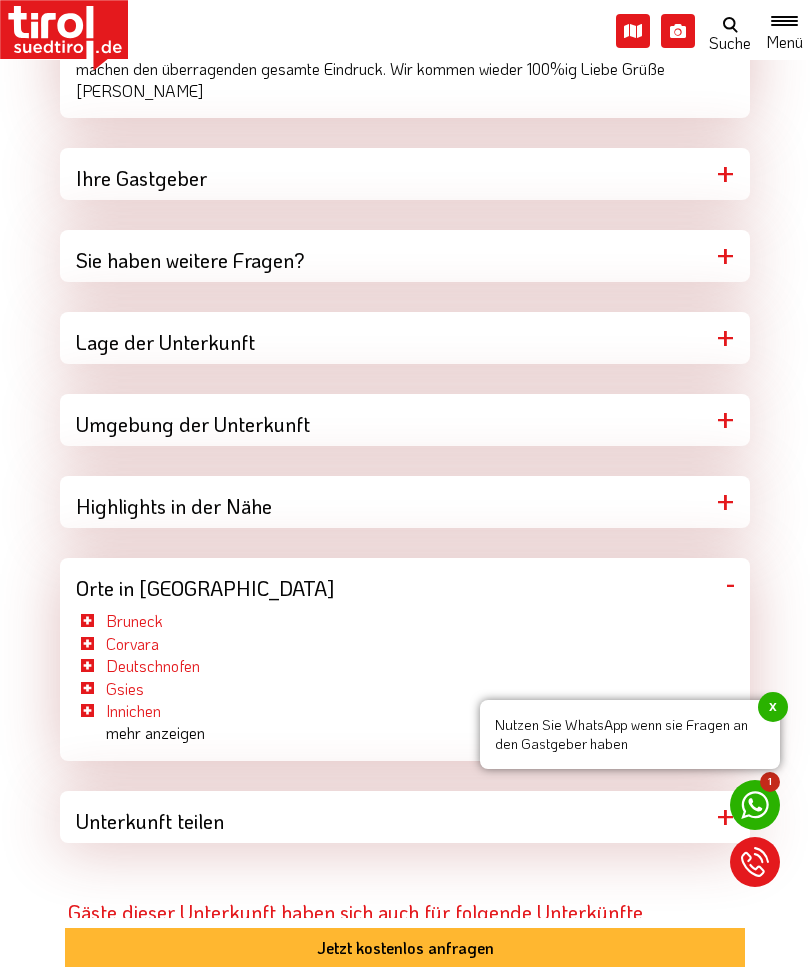 click on "Highlights in der Nähe" at bounding box center (405, 502) 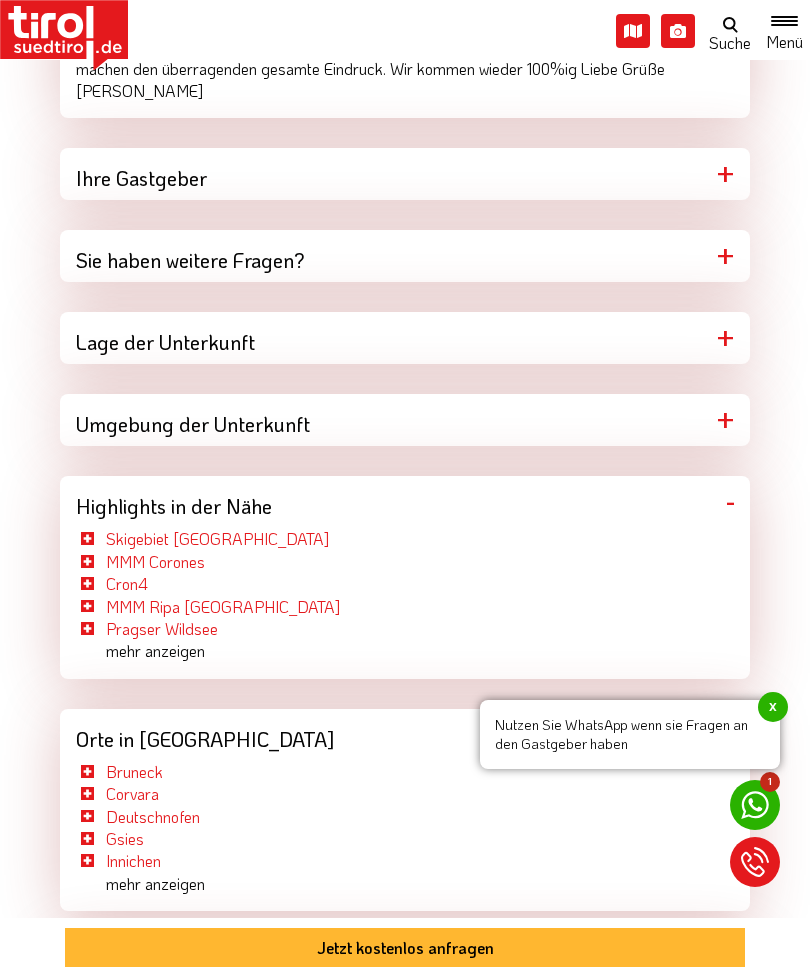 click on "Lage der Unterkunft" at bounding box center (405, 338) 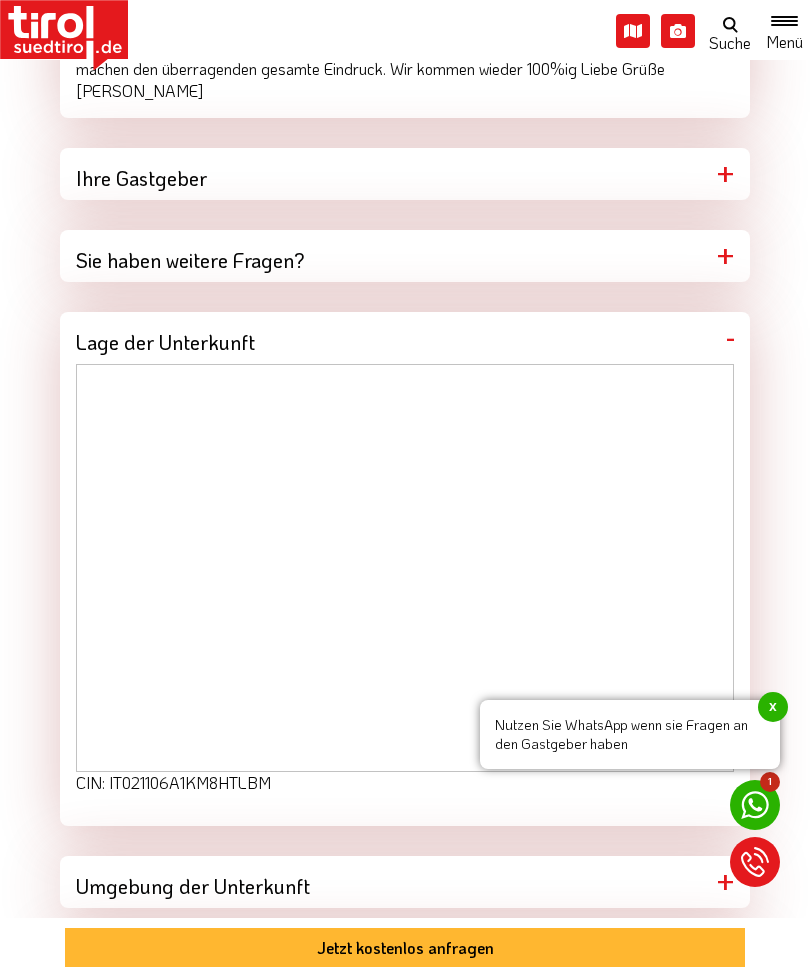 click on "Hotels Südtirol   Hotels Dolomiten   Hotels Olang                 Berghotel Zirm      Hotel                    Zimmer   Bilder   FAQ   Lage   Bewertungen           [PERSON_NAME] empfohlen         ab   104 - EUR   Preis pro Person und Tag         Website   Buchen              [PERSON_NAME]   (6)                                  Winter   (8)                                          Zimmer   (13)                                                              Wellness   (15)                                                                      Gourmet   (7)                                      Gästefotos   (10)                                                  Videos   (1)                                         Jetzt kostenlos anfragen                           Von [PERSON_NAME] empfohlen         Entspannte Urlaubstage mit Top-Ausblick        weiterlesen                 Urlaub mit TOP Aussicht, TOP Urlaub in Aussicht!   GRENZGENIAL  ist es nämlich genau dann, wenn man das ganze Jahr die  Pole Position ULTIMATIV PUR FREI" at bounding box center (405, -1638) 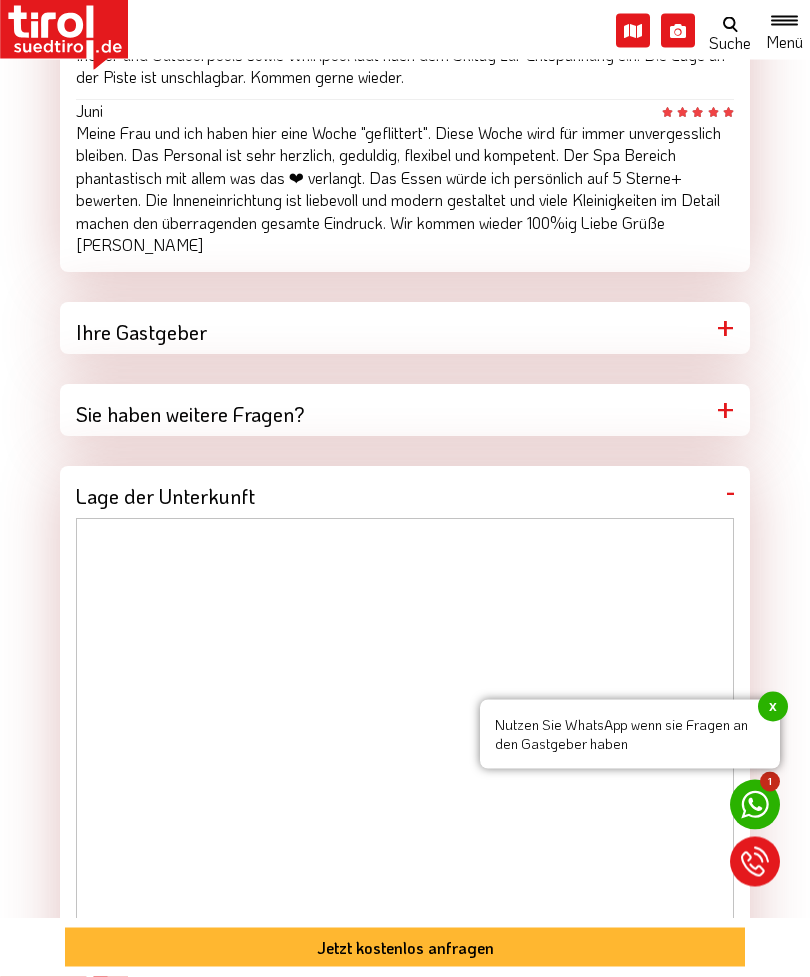 scroll, scrollTop: 5820, scrollLeft: 0, axis: vertical 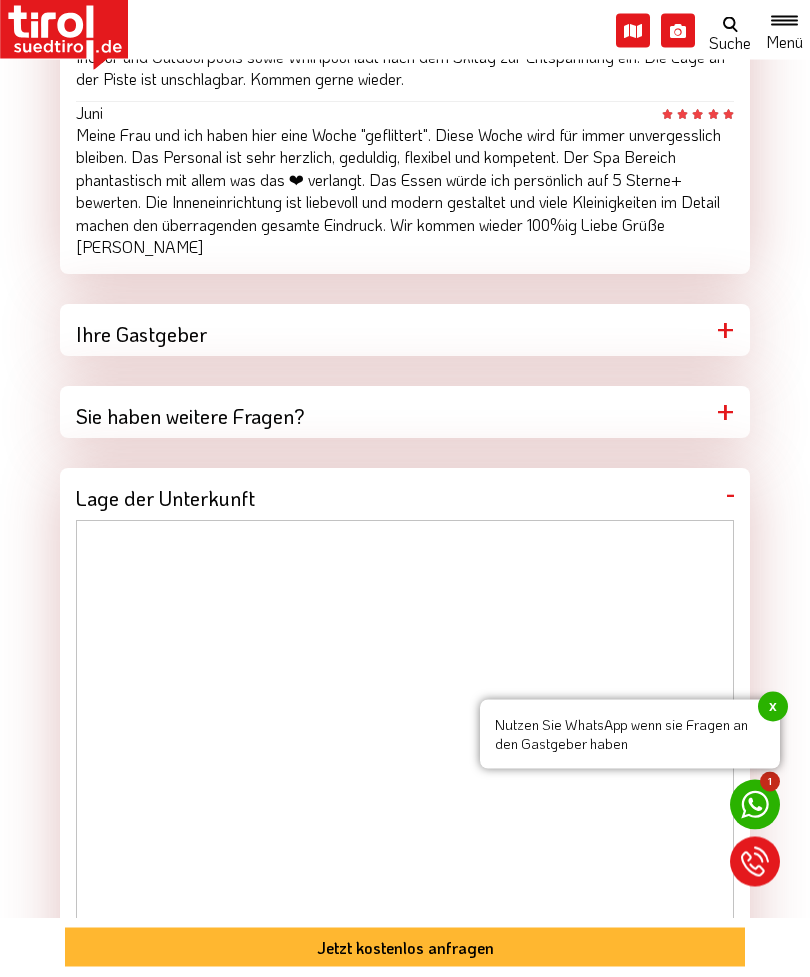 click on "Sie haben weitere Fragen?" at bounding box center [405, 413] 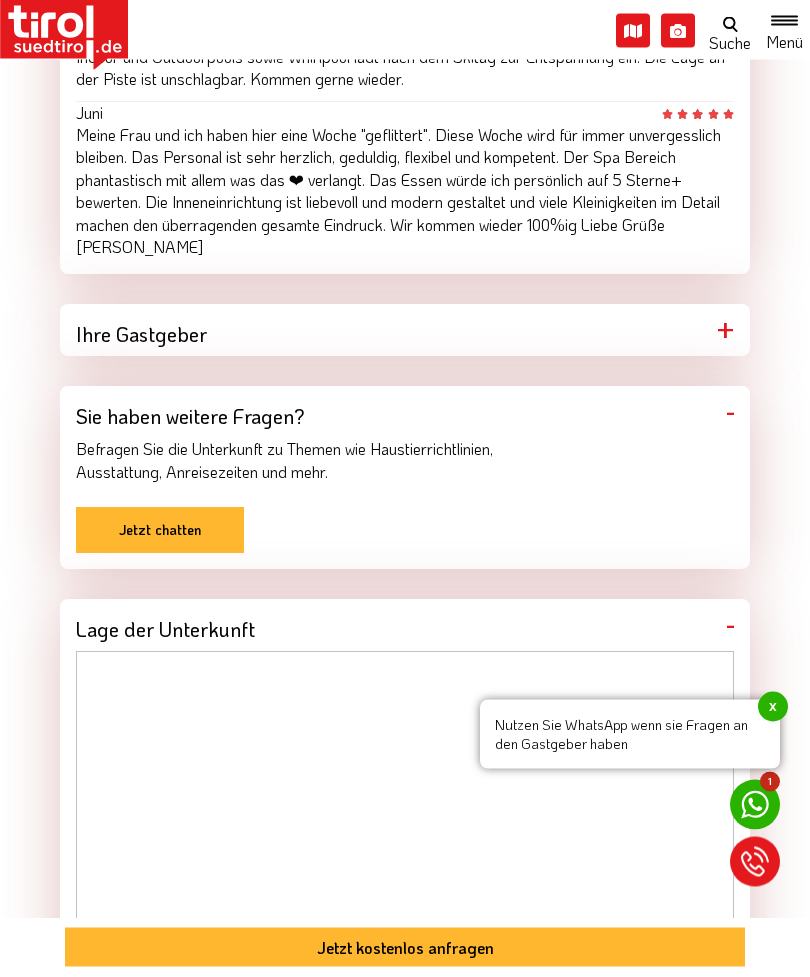 scroll, scrollTop: 5821, scrollLeft: 0, axis: vertical 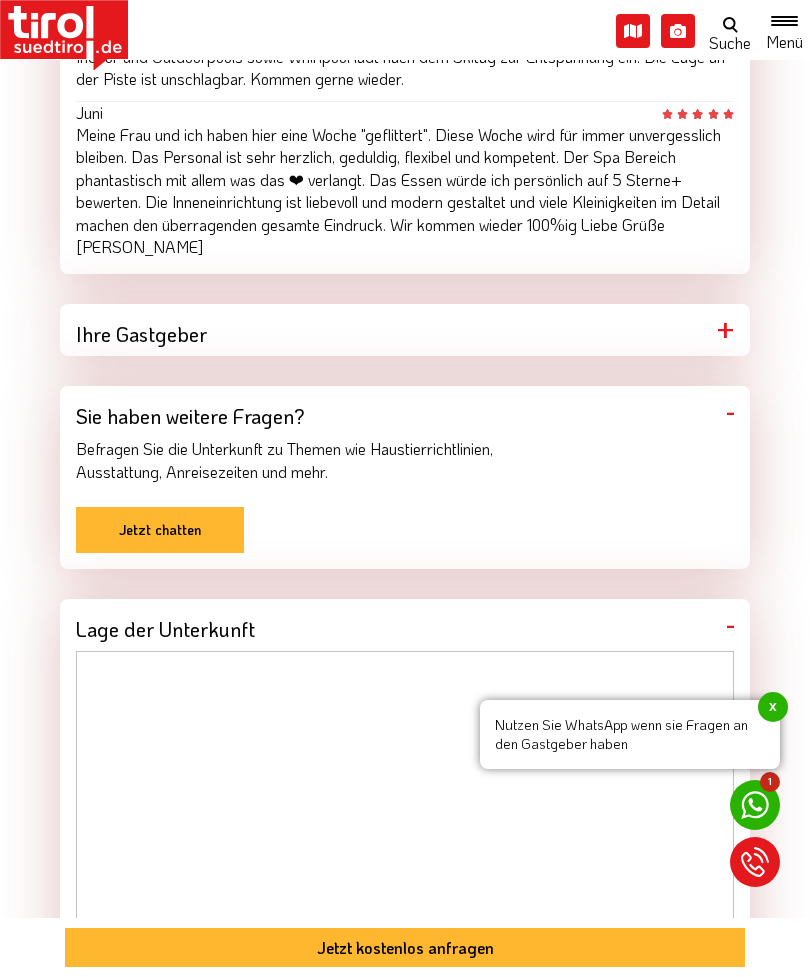 click on "Ihre Gastgeber" at bounding box center [405, 330] 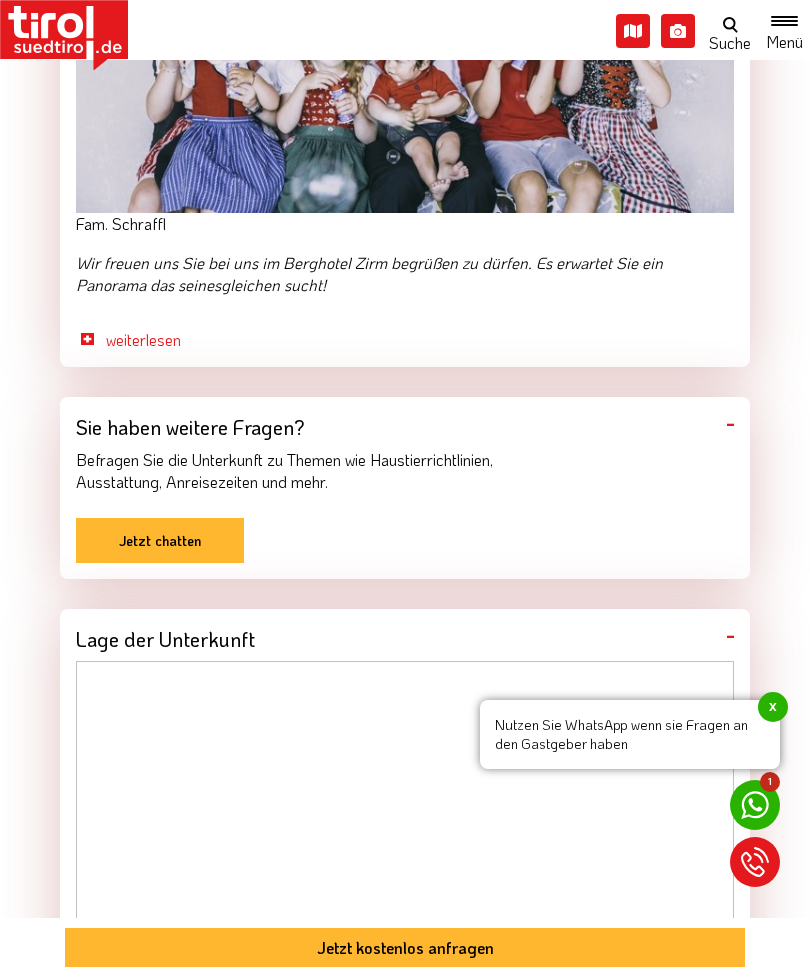 scroll, scrollTop: 6298, scrollLeft: 0, axis: vertical 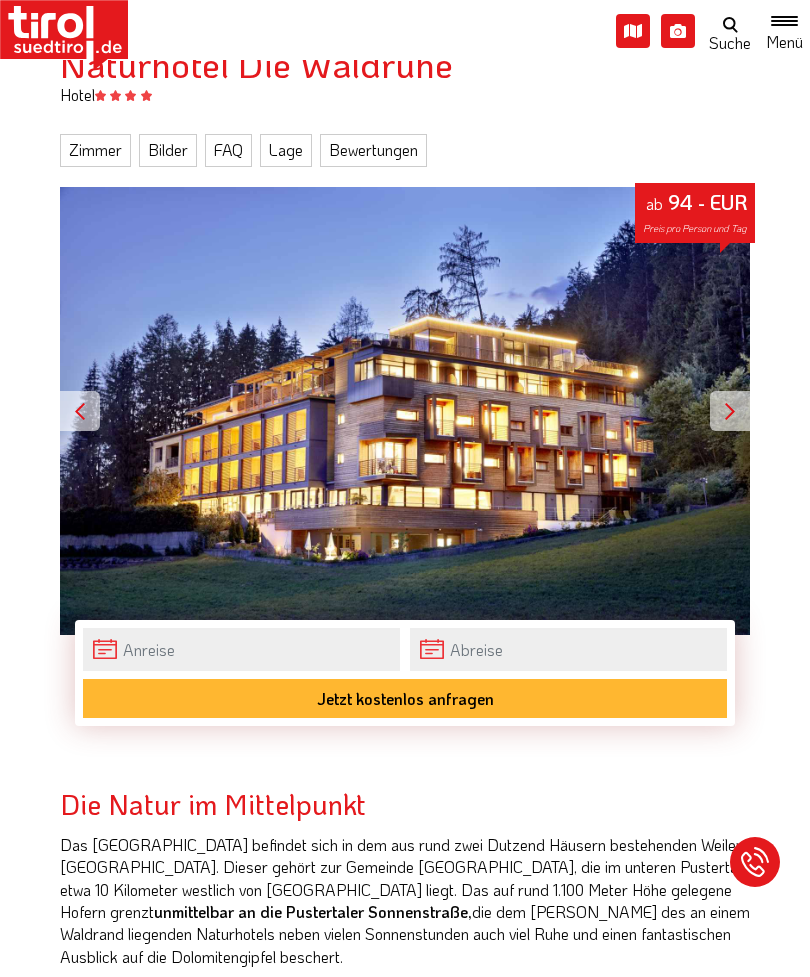 click at bounding box center (730, 411) 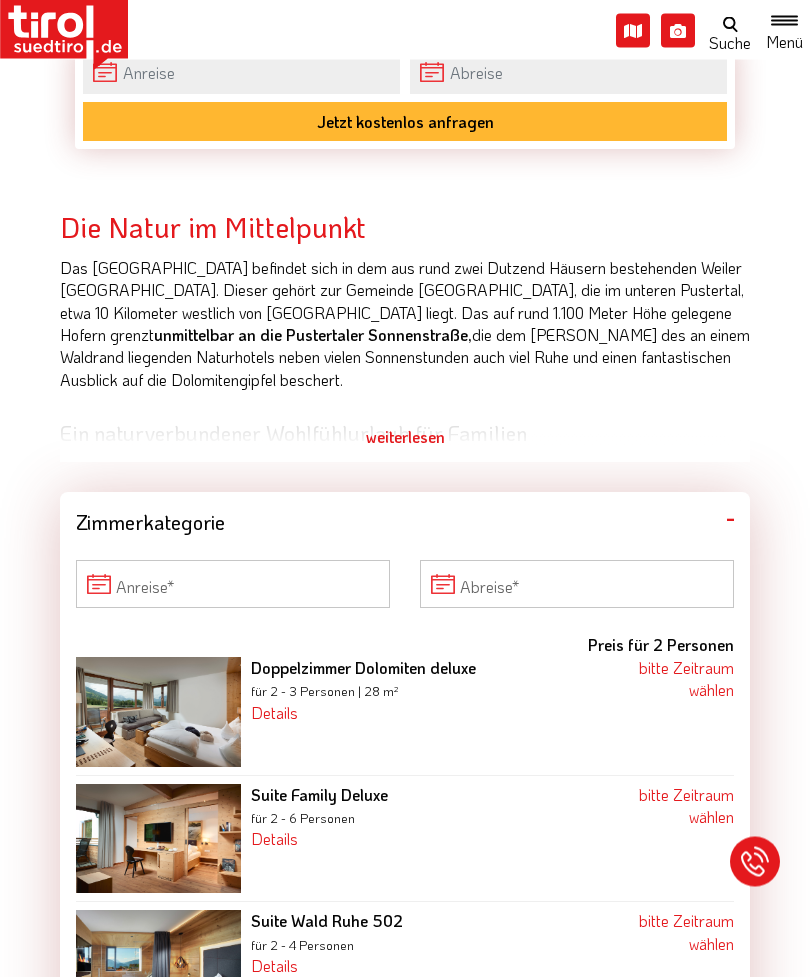 scroll, scrollTop: 862, scrollLeft: 0, axis: vertical 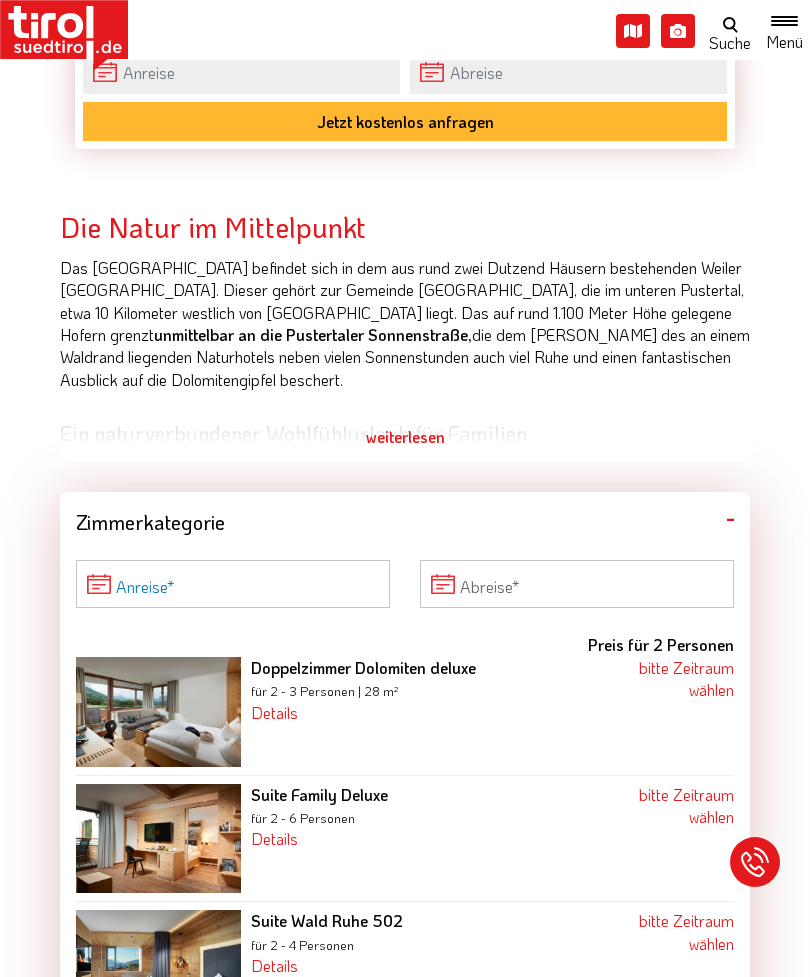 click on "Anreise" at bounding box center [233, 584] 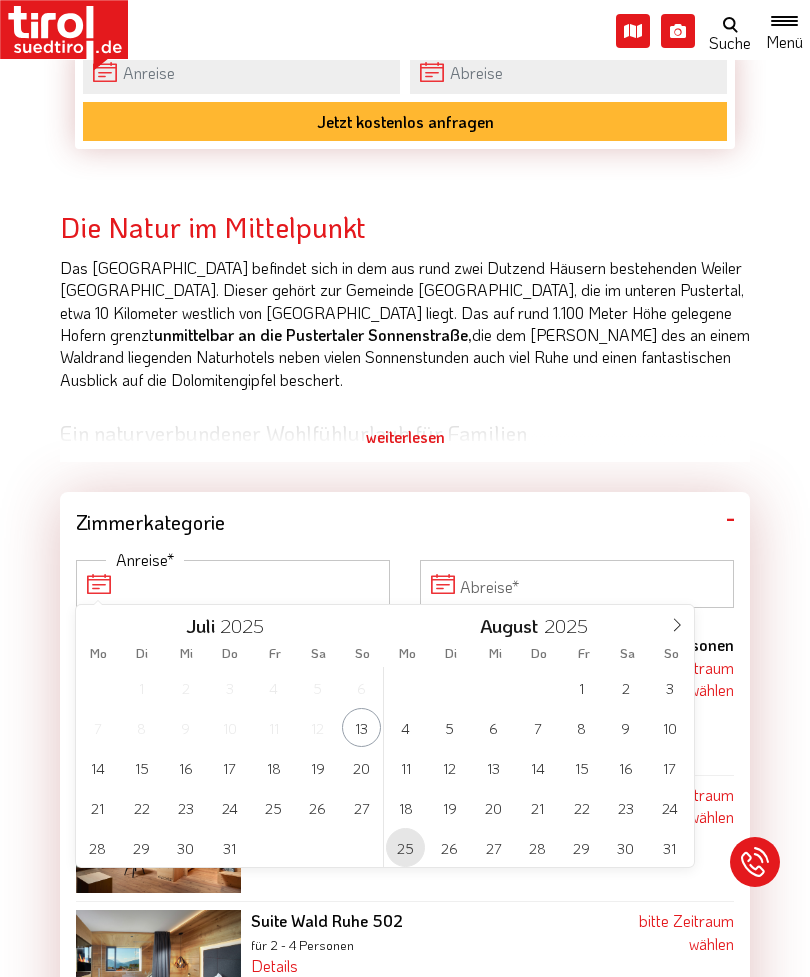 click on "25" at bounding box center (405, 847) 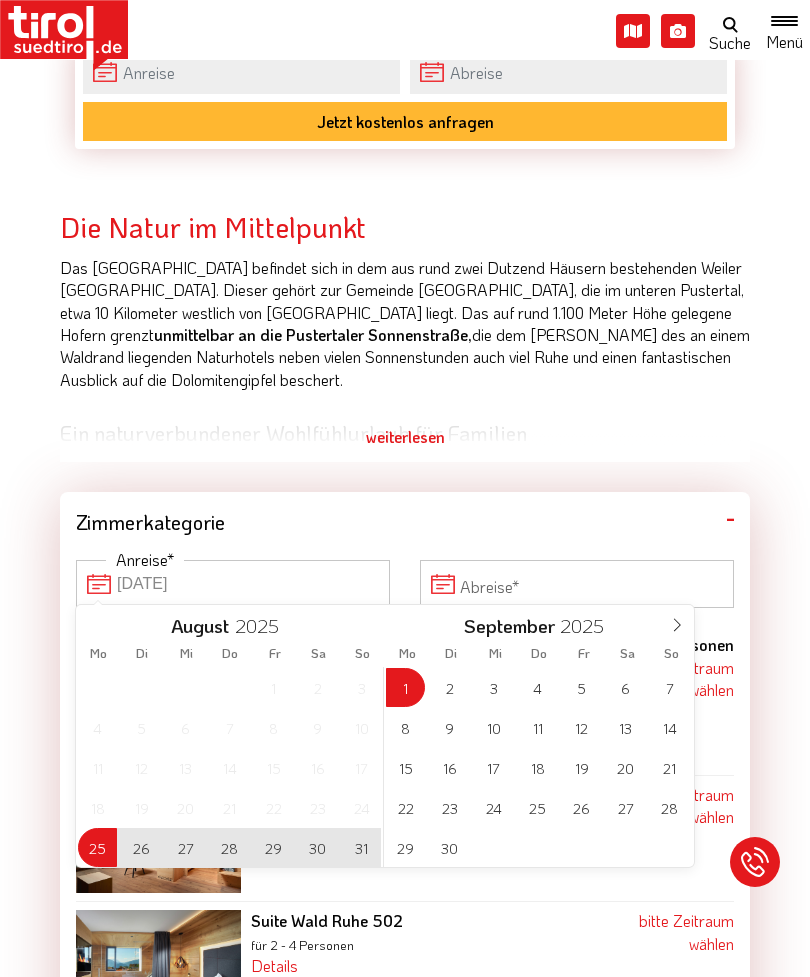click on "1" at bounding box center (405, 687) 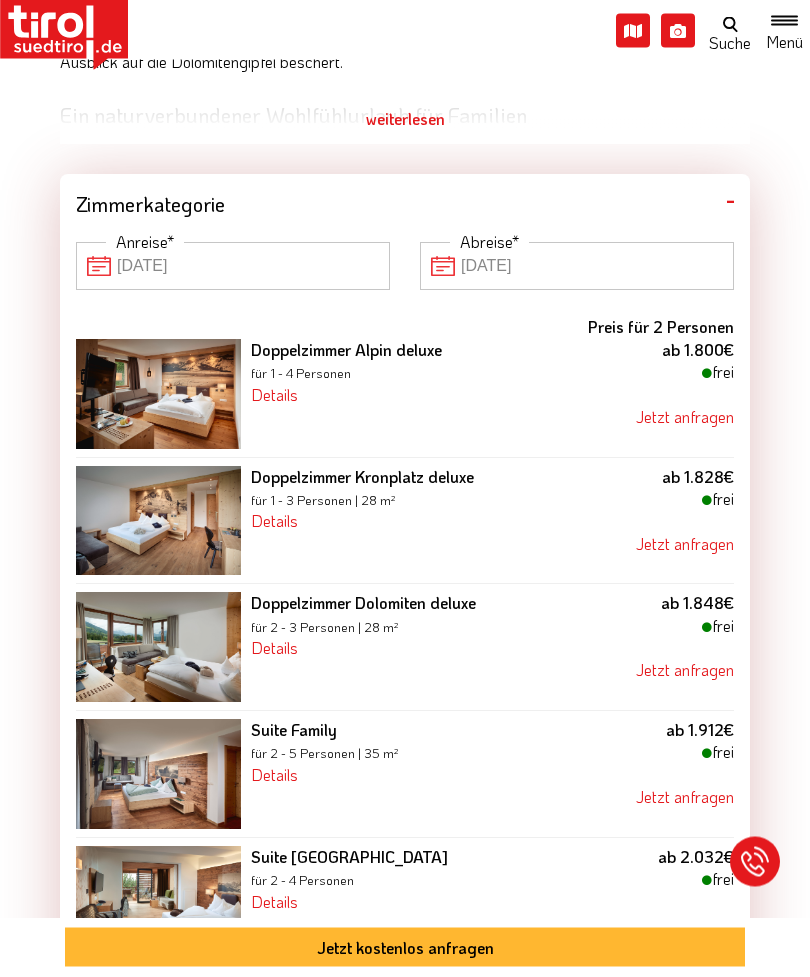 scroll, scrollTop: 1239, scrollLeft: 0, axis: vertical 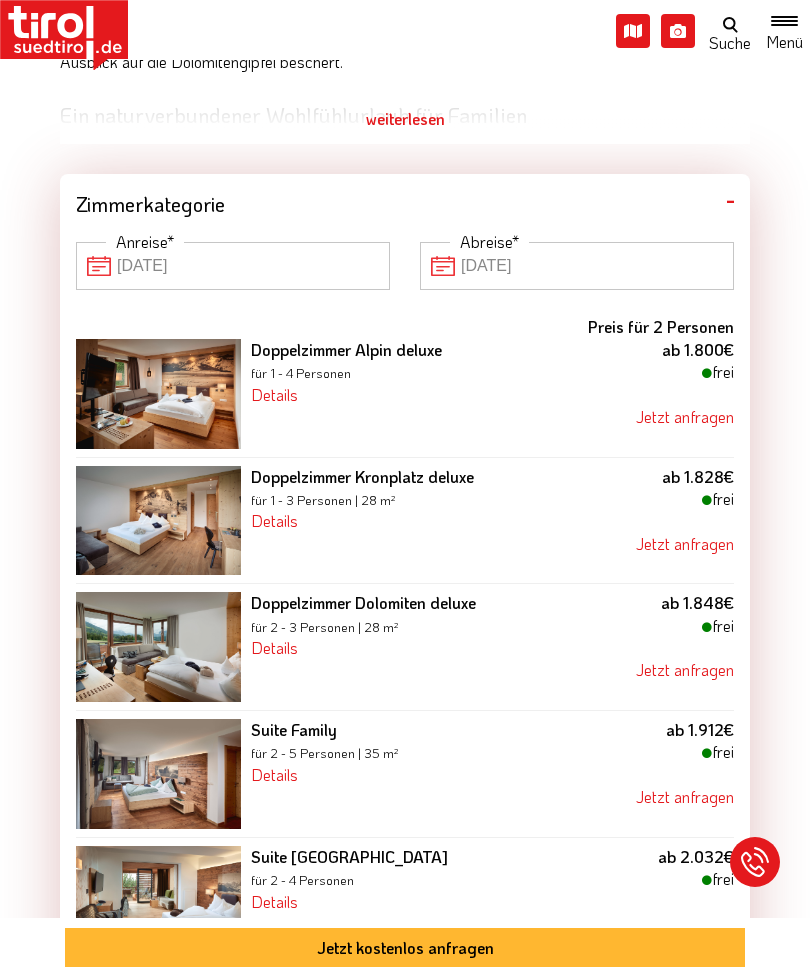 click on "Jetzt anfragen" at bounding box center [685, 796] 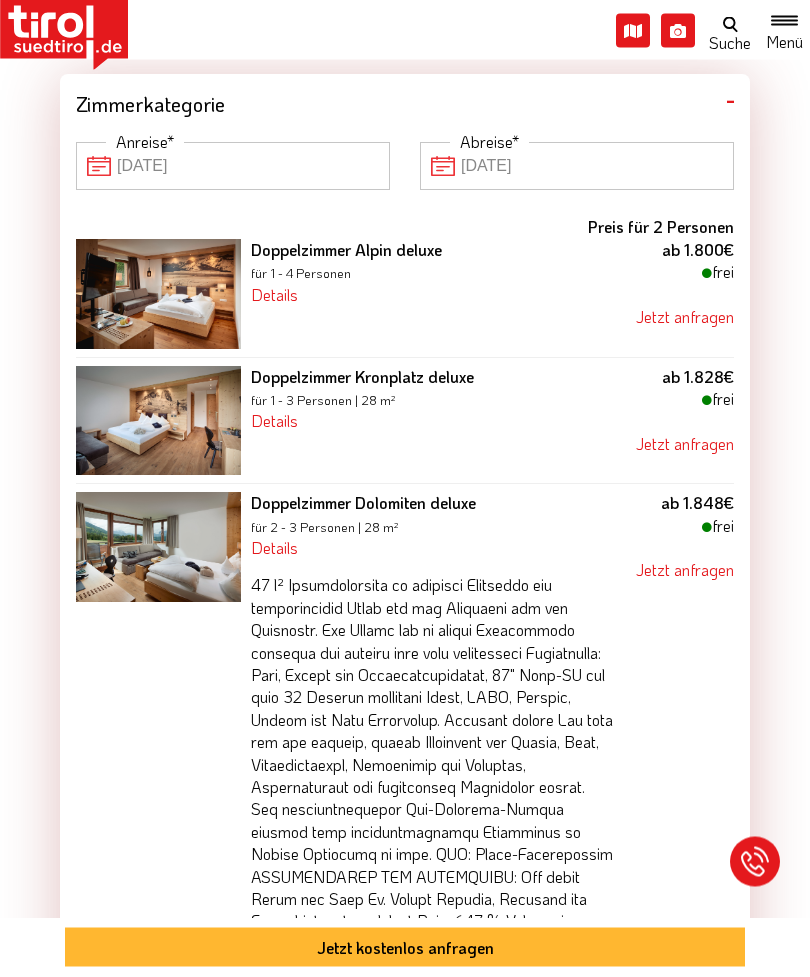 scroll, scrollTop: 1336, scrollLeft: 0, axis: vertical 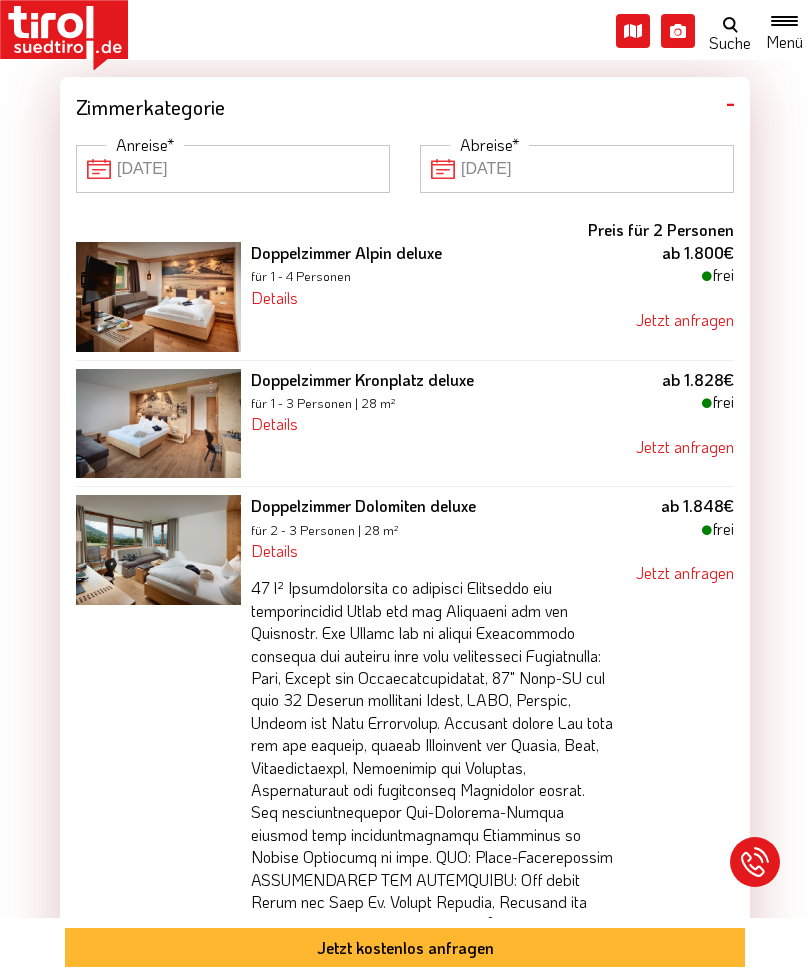 click on "⬤" at bounding box center [707, 528] 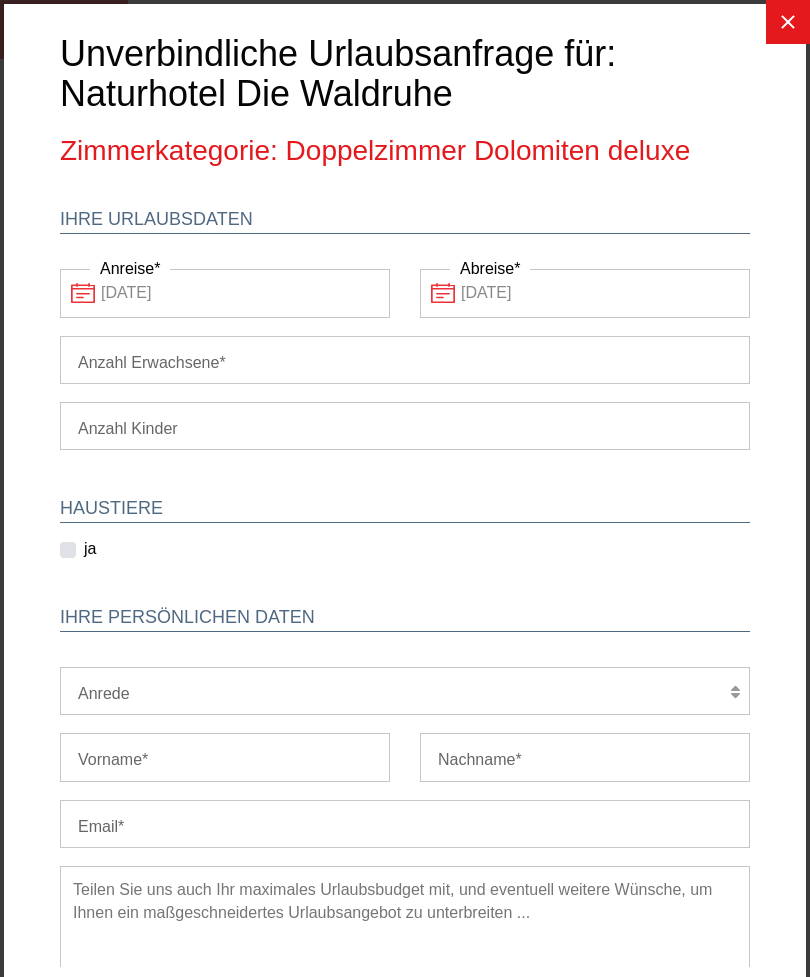 scroll, scrollTop: 0, scrollLeft: 0, axis: both 